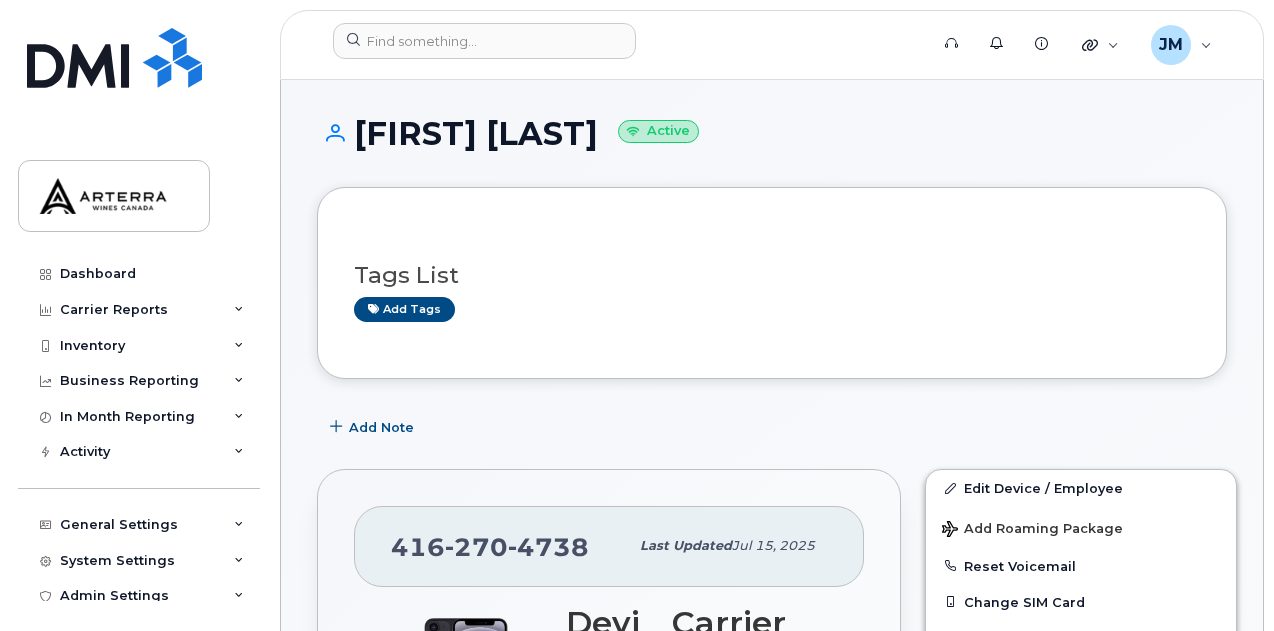 scroll, scrollTop: 0, scrollLeft: 0, axis: both 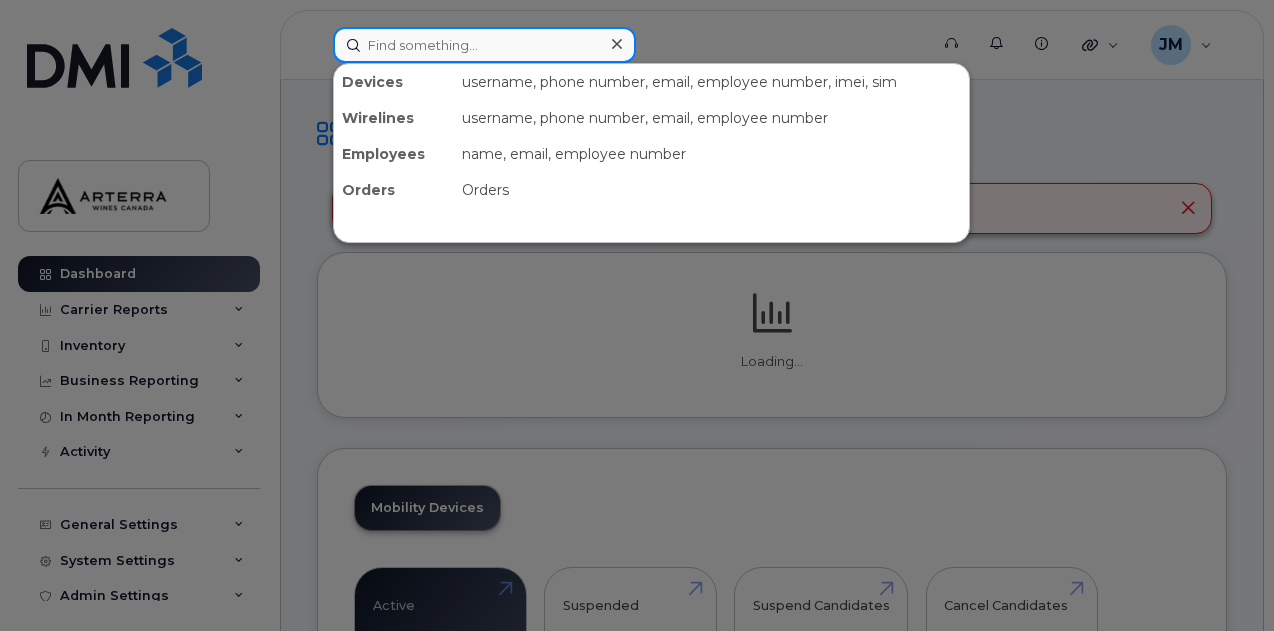 click 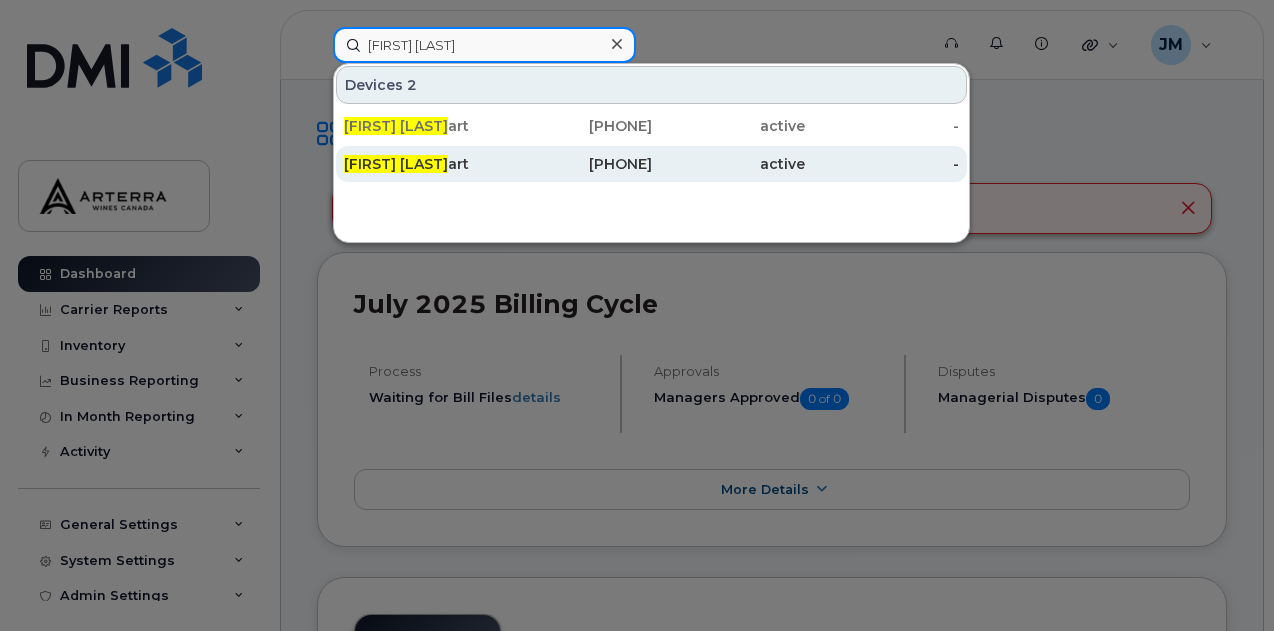 type on "shannon stew" 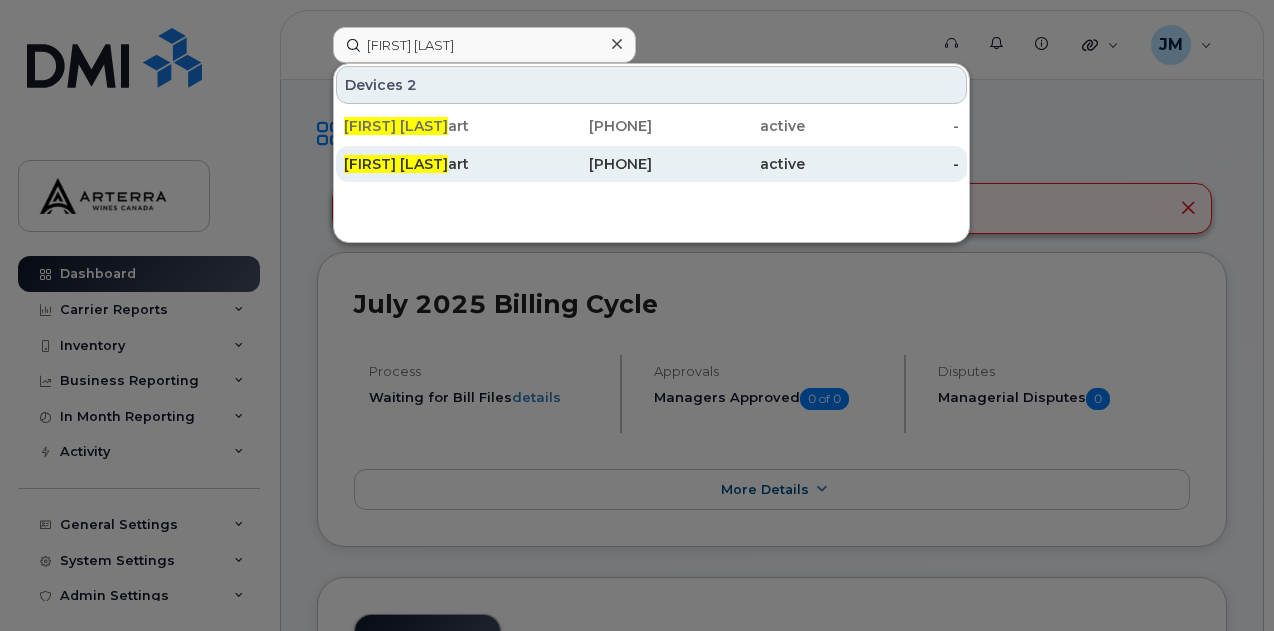 click on "Shannon Stew" 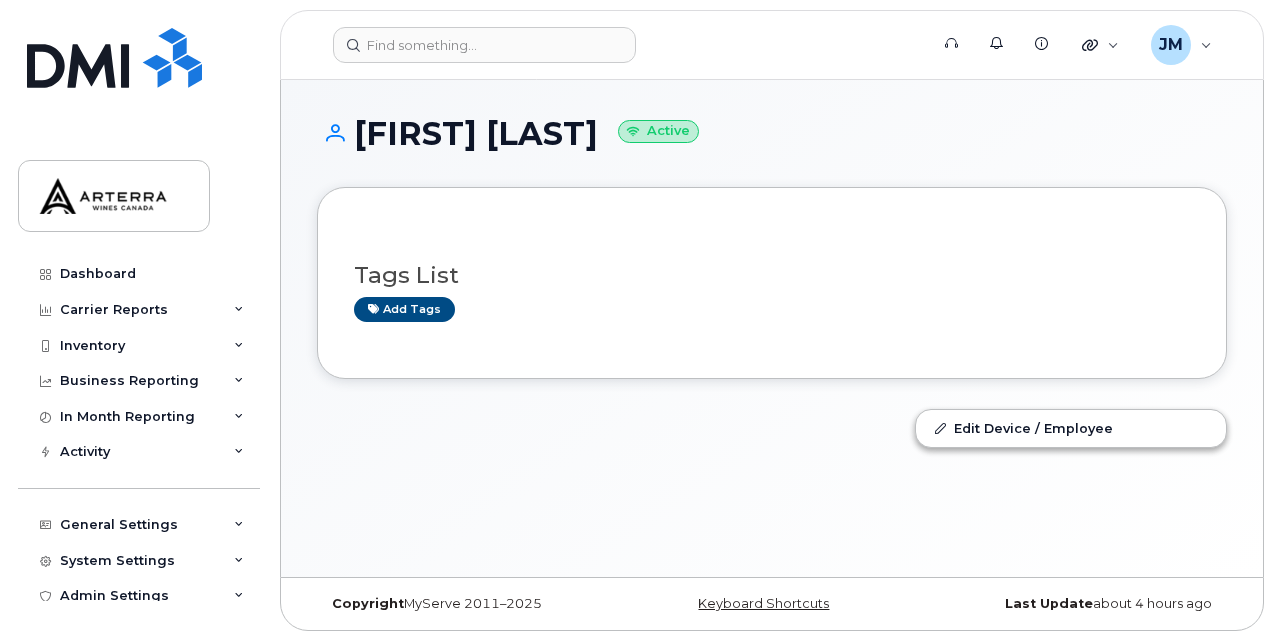 scroll, scrollTop: 0, scrollLeft: 0, axis: both 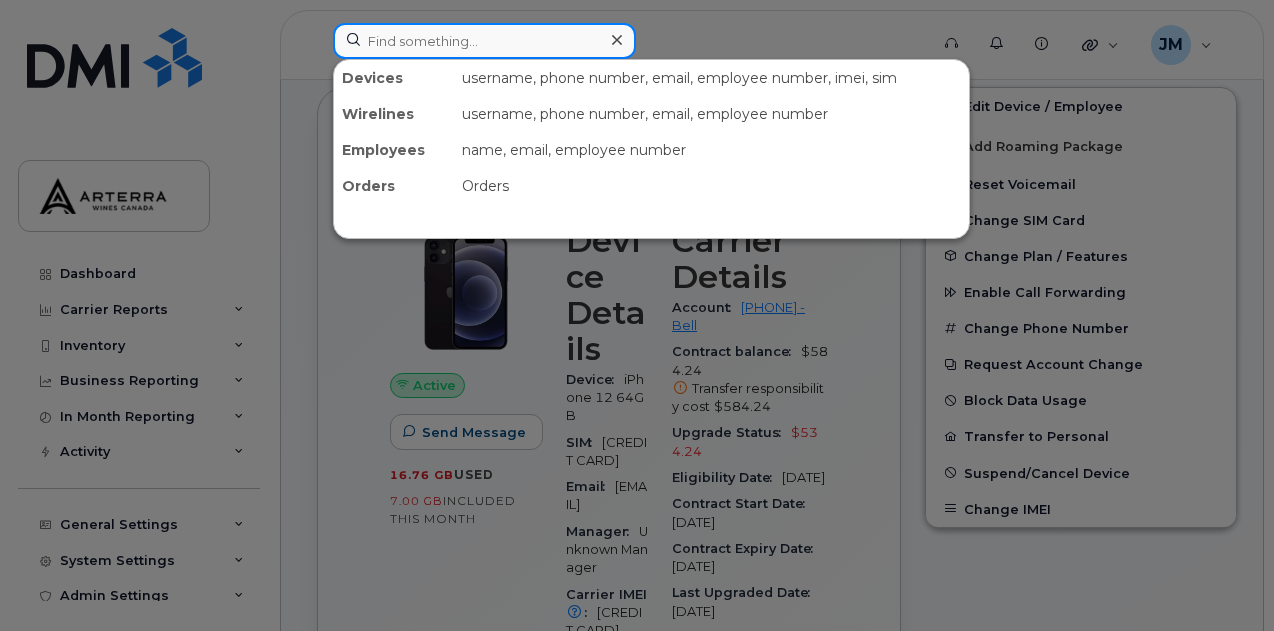 click at bounding box center (484, 41) 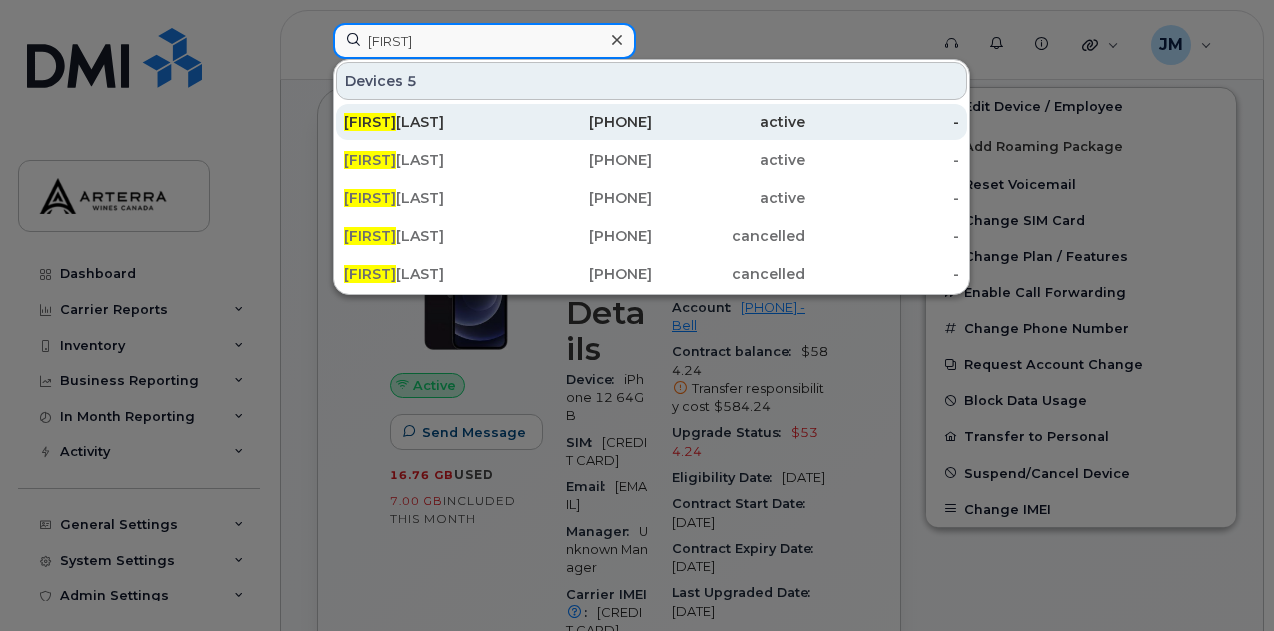type on "[FIRST]" 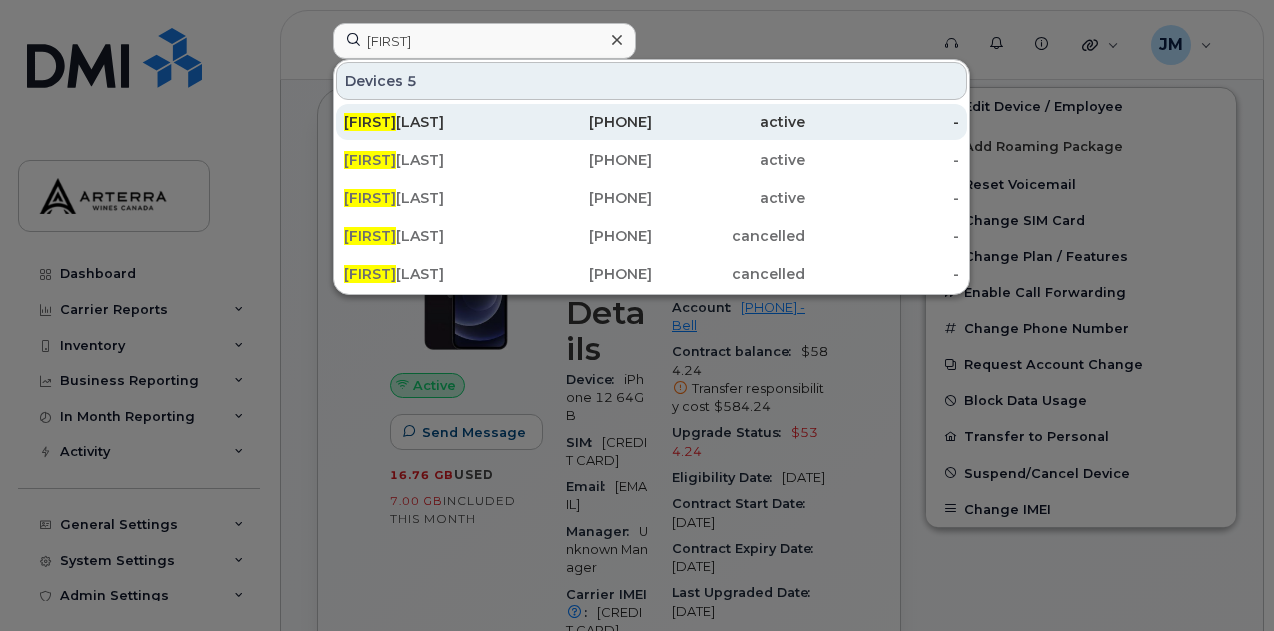 click on "Shann on Stewart" at bounding box center (421, 122) 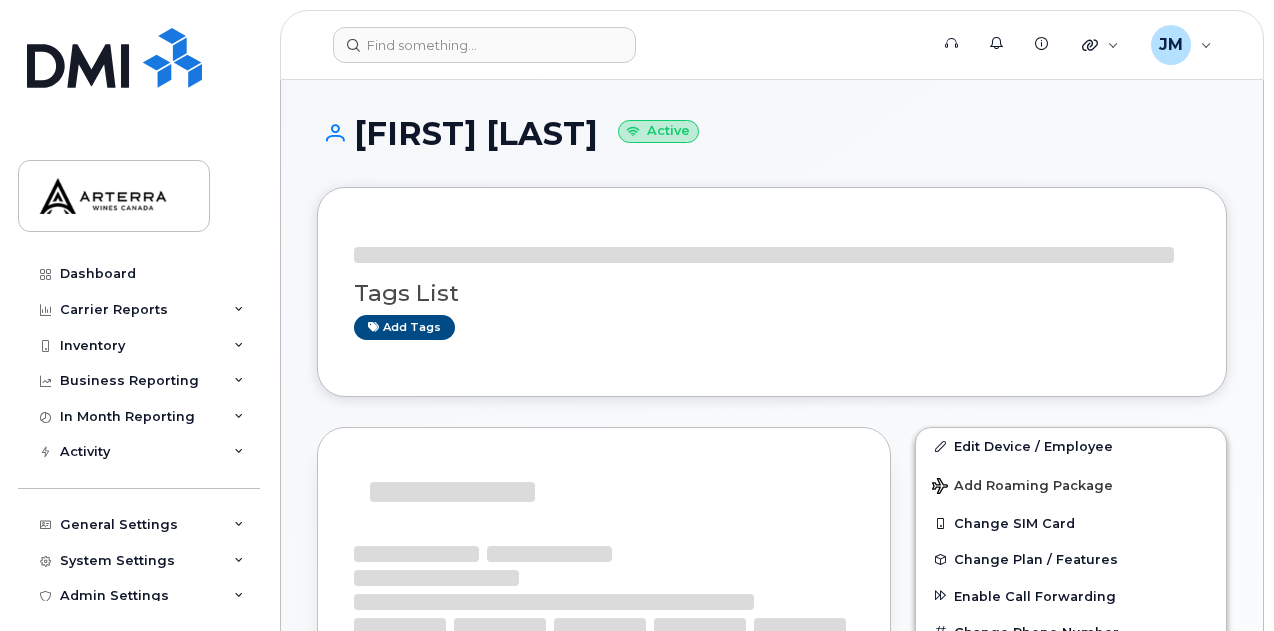 scroll, scrollTop: 0, scrollLeft: 0, axis: both 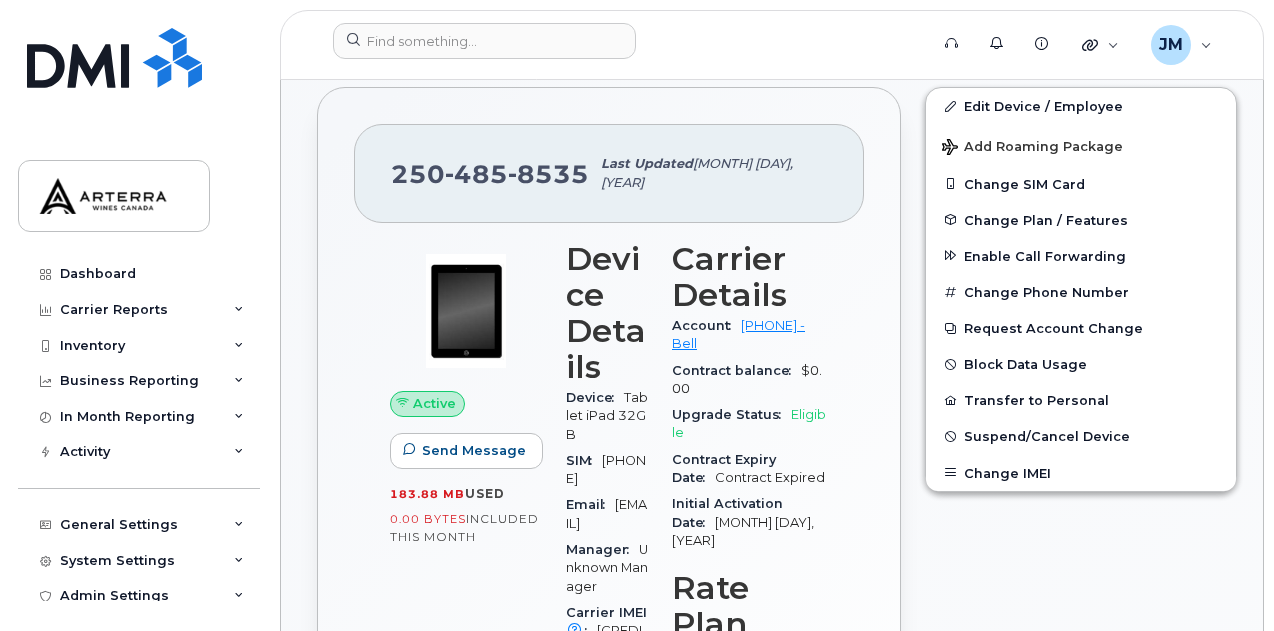 click on "Active Send Message 183.88 MB  used 0.00 Bytes  included this month Device Details Device  Tablet iPad 32GB SIM  89302610203046042061 Email  shannon.stewart@arterracanada.com Manager  Unknown Manager Carrier IMEI  Carrier IMEI is reported during the last billing cycle or change of service 352058060919885  Active IMEI  Active IMEI is refreshed daily with a delay of up to 48 hours following network connection — City Of Use  Oliver Business Unit Carrier Details Account  0500442448 - Bell Contract balance  $0.00 Upgrade Status  Eligible Contract Expiry Date  Contract Expired Initial Activation Date  Feb 01, 2011 Rate Plan Smartshare Plus BYOD Data Features as of Jul 01, 2025 View All Features" at bounding box center (609, 602) 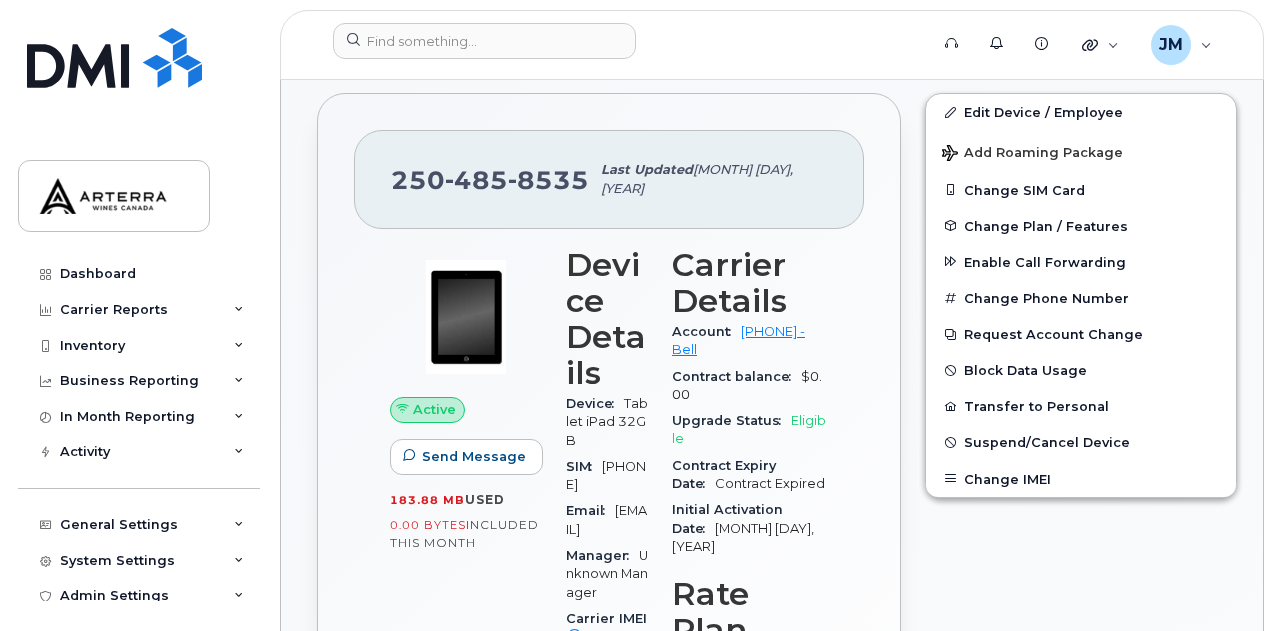 scroll, scrollTop: 542, scrollLeft: 0, axis: vertical 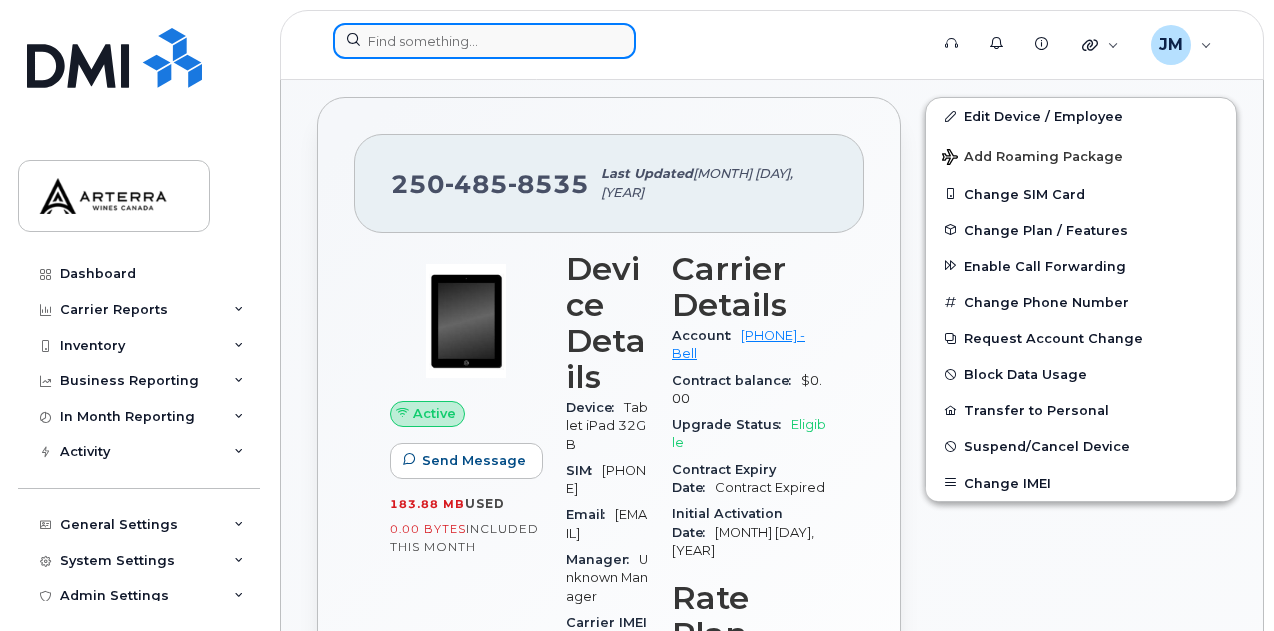 click at bounding box center (484, 41) 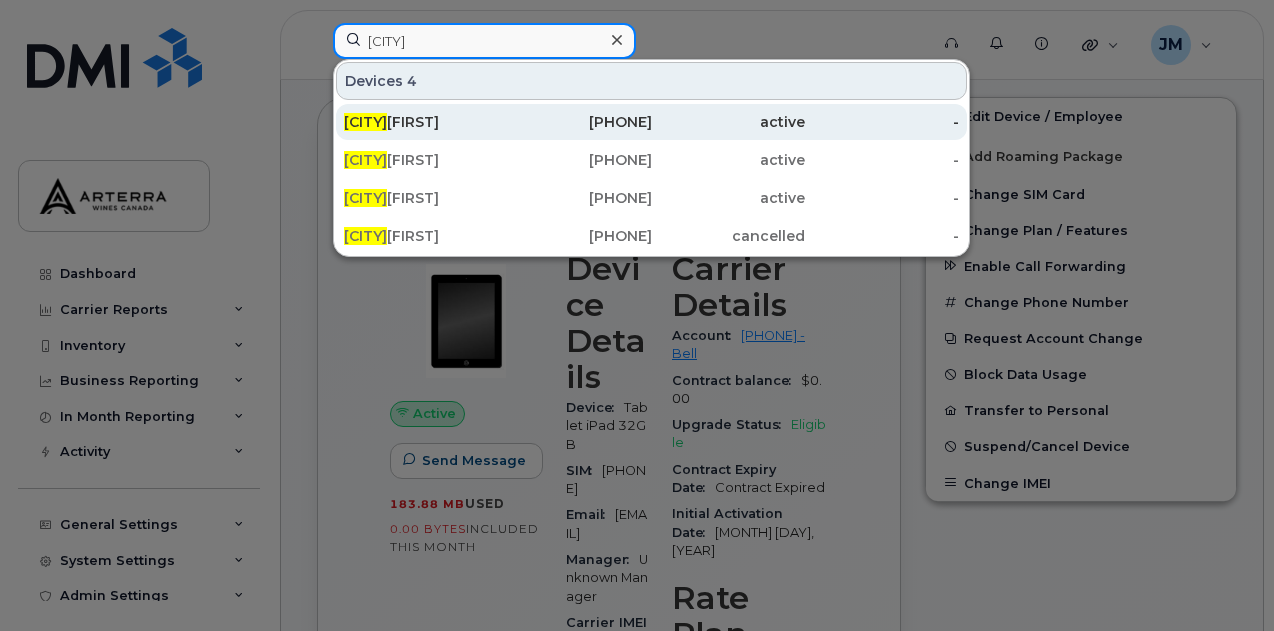type on "lynda" 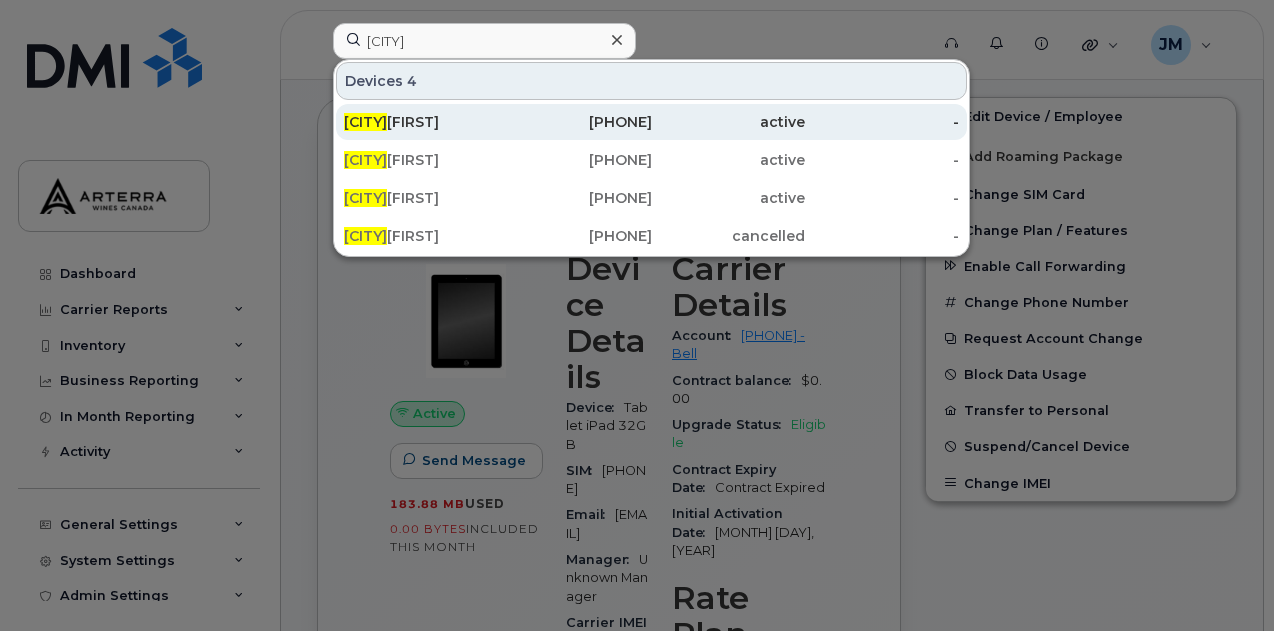 click on "Lynda  Fletcher" 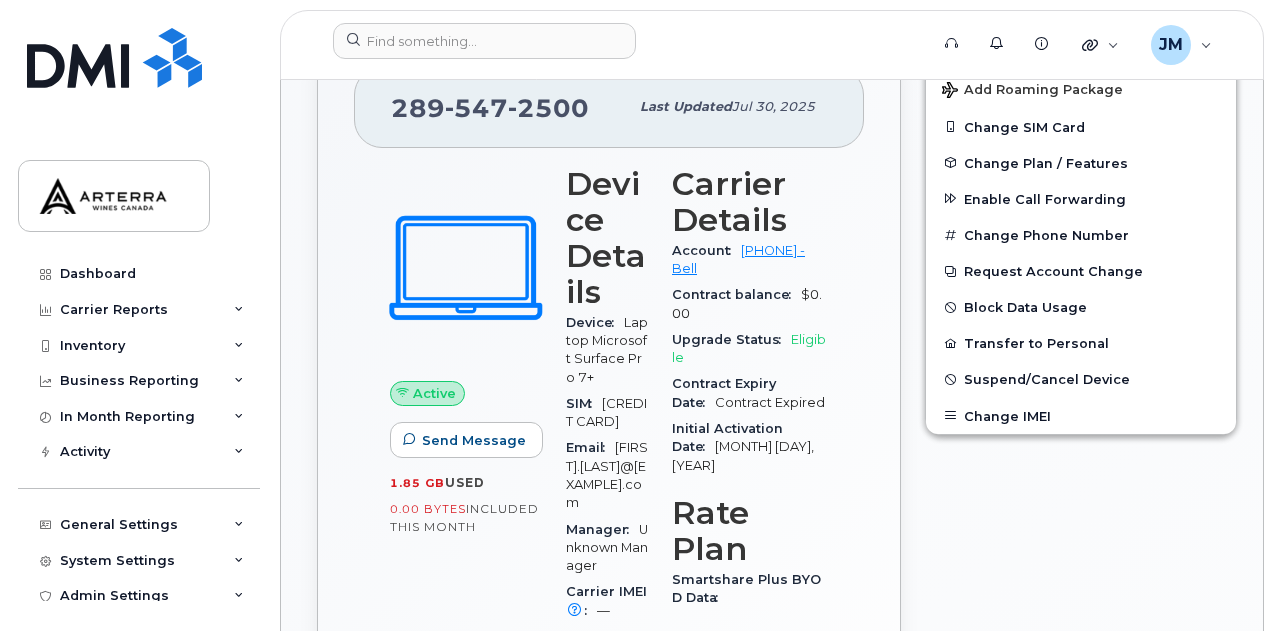 scroll, scrollTop: 613, scrollLeft: 0, axis: vertical 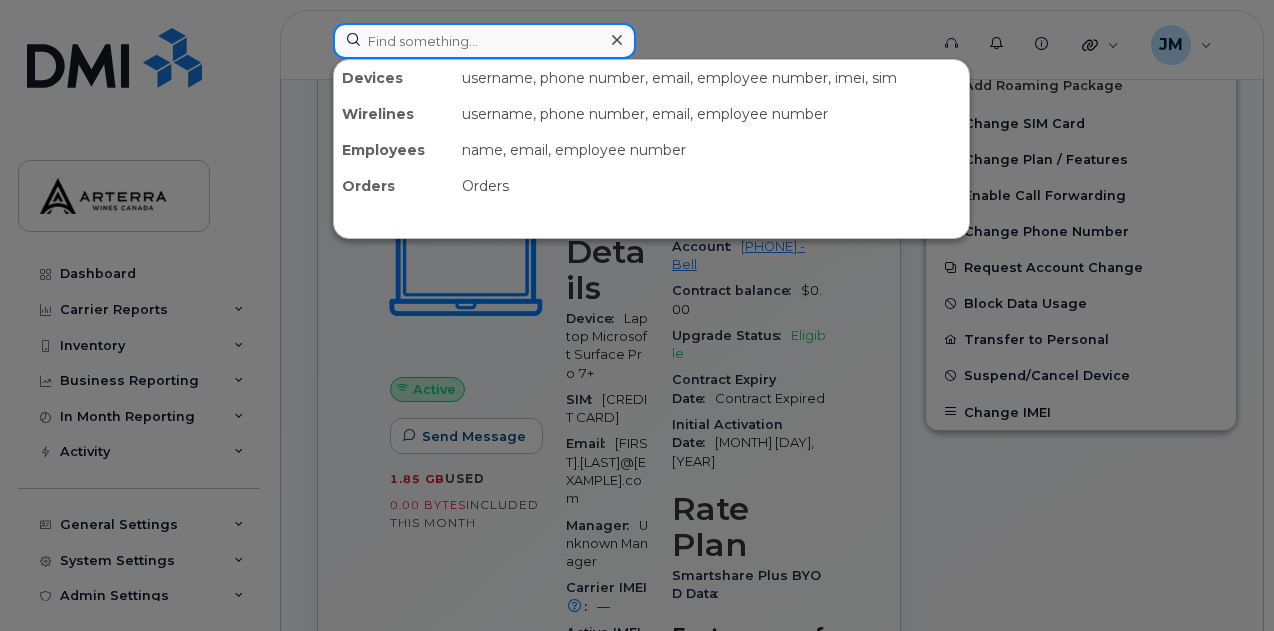 click at bounding box center (484, 41) 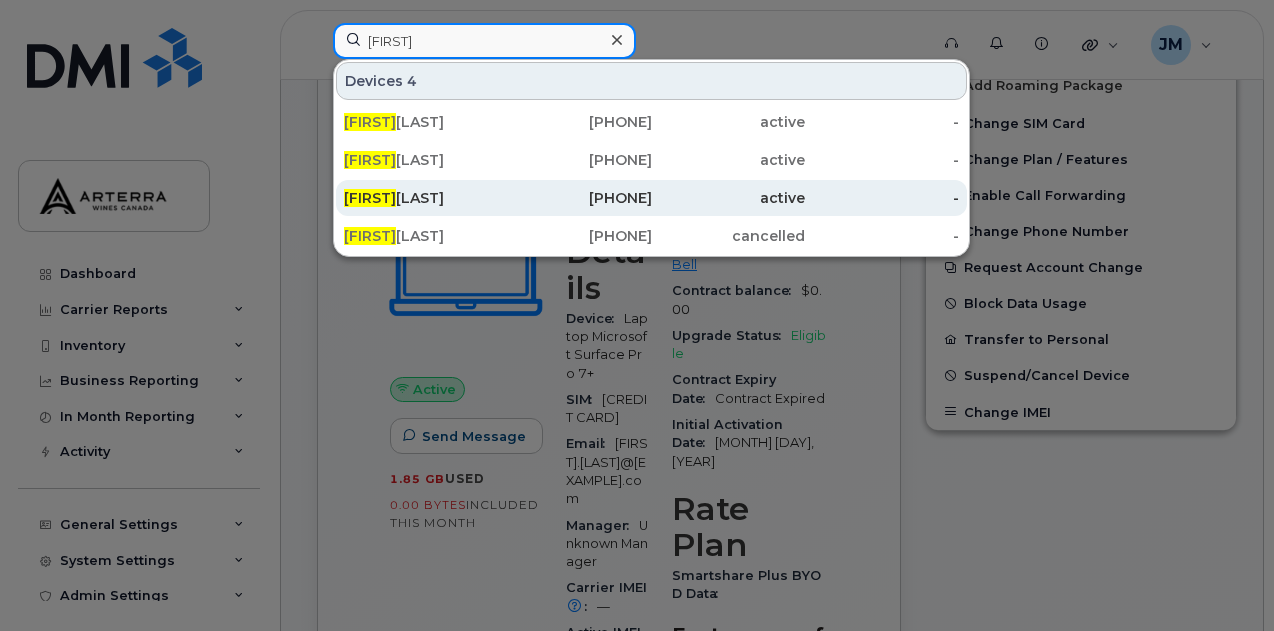 type on "[NAME]" 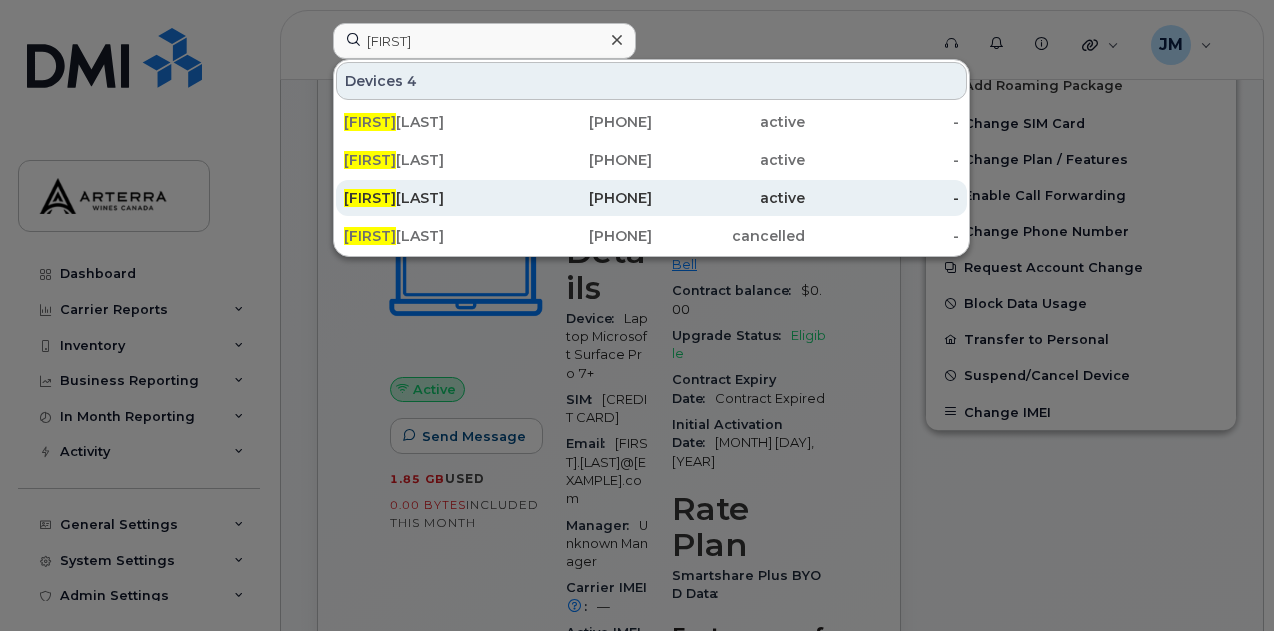 click on "[FIRST]  [LAST]" at bounding box center [421, 198] 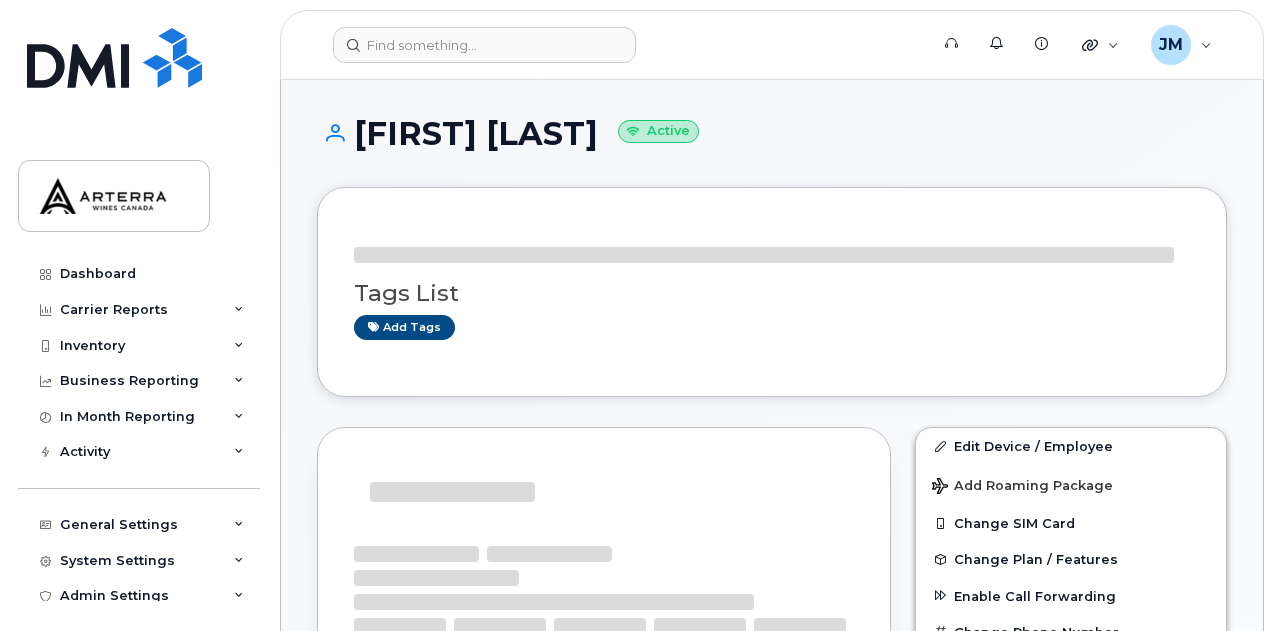 scroll, scrollTop: 0, scrollLeft: 0, axis: both 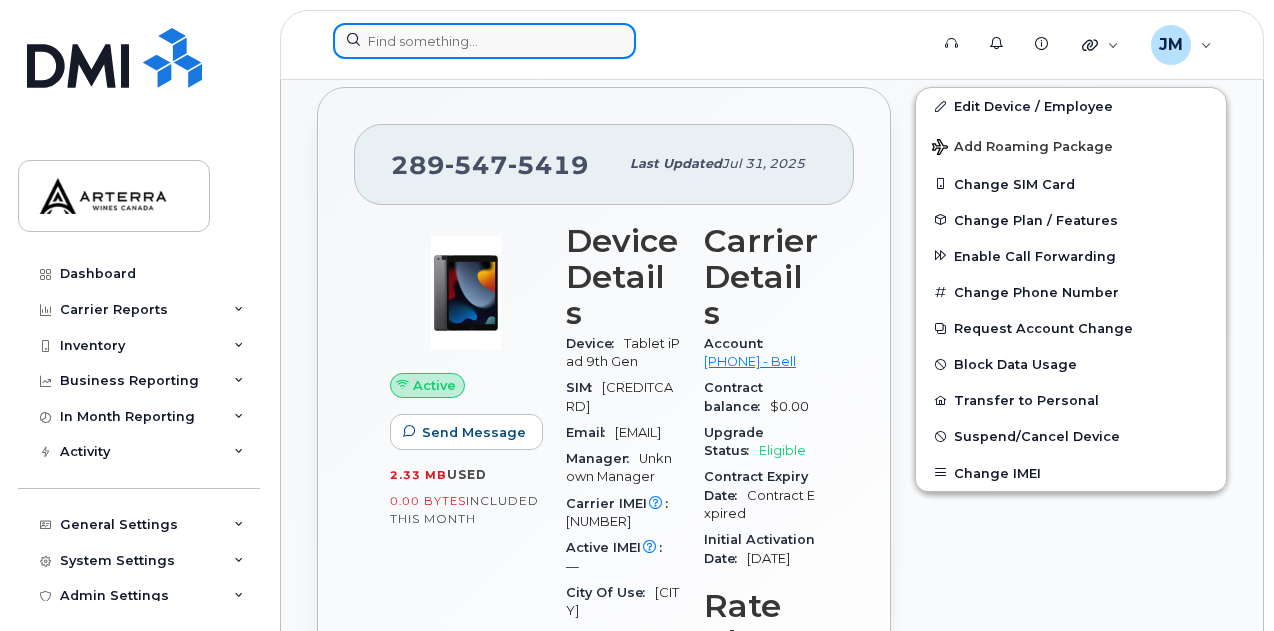 click at bounding box center [484, 41] 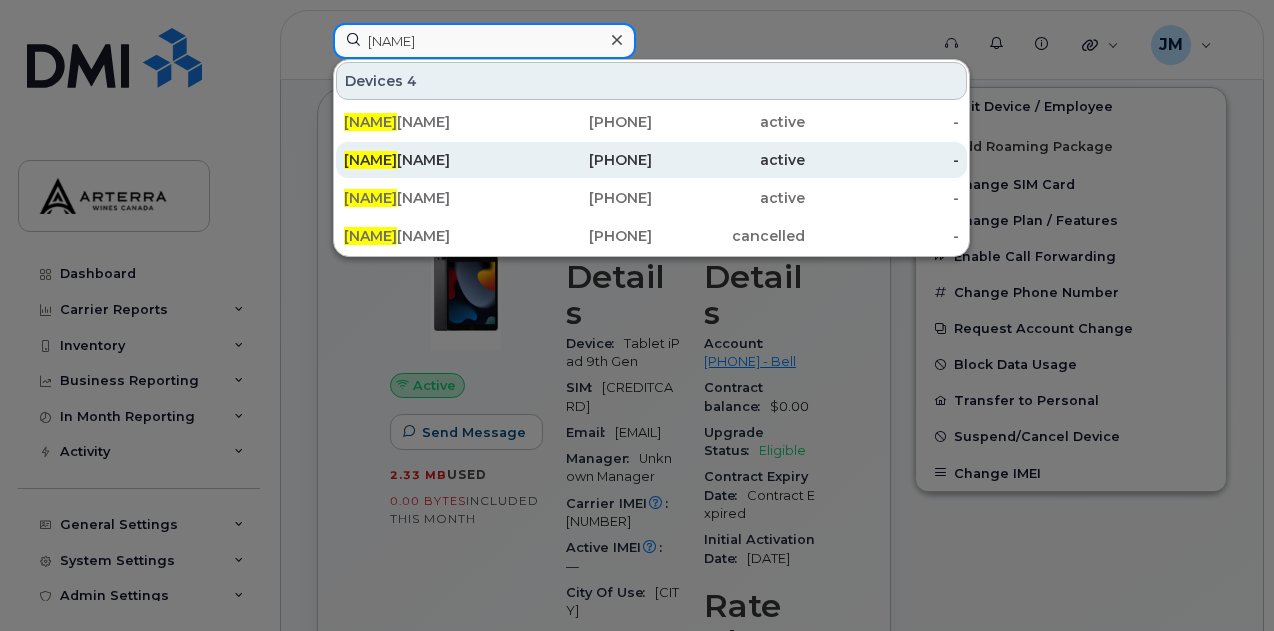 type on "lynda" 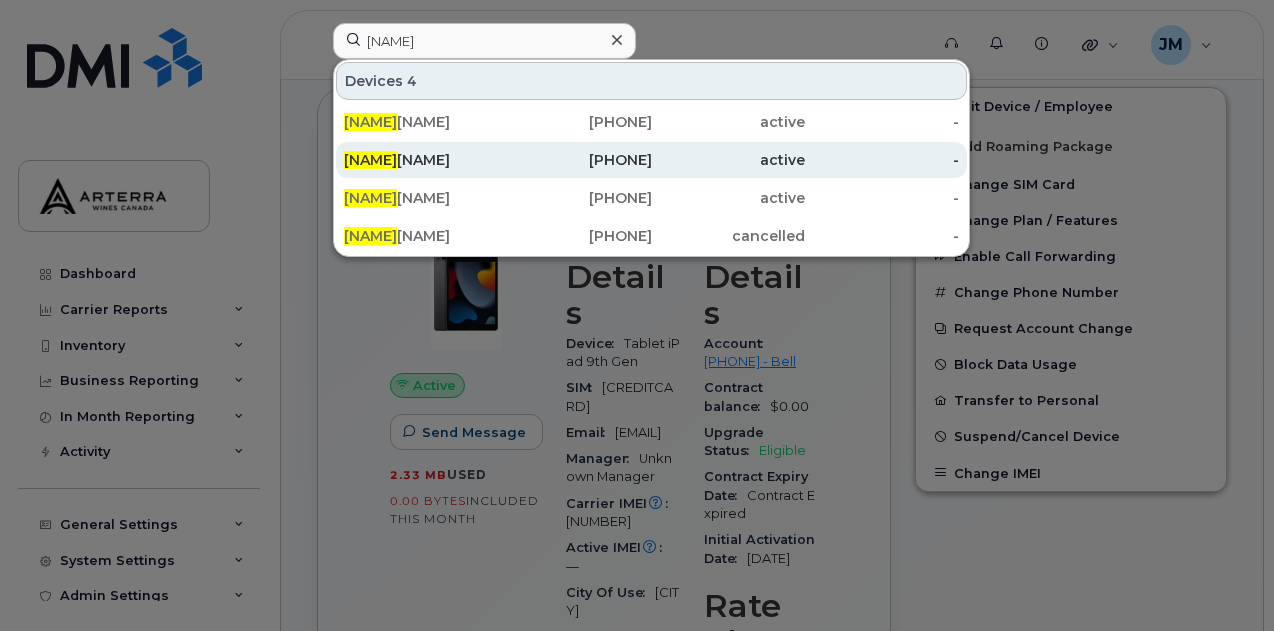 click on "Lynda  Fletcher" at bounding box center (421, 160) 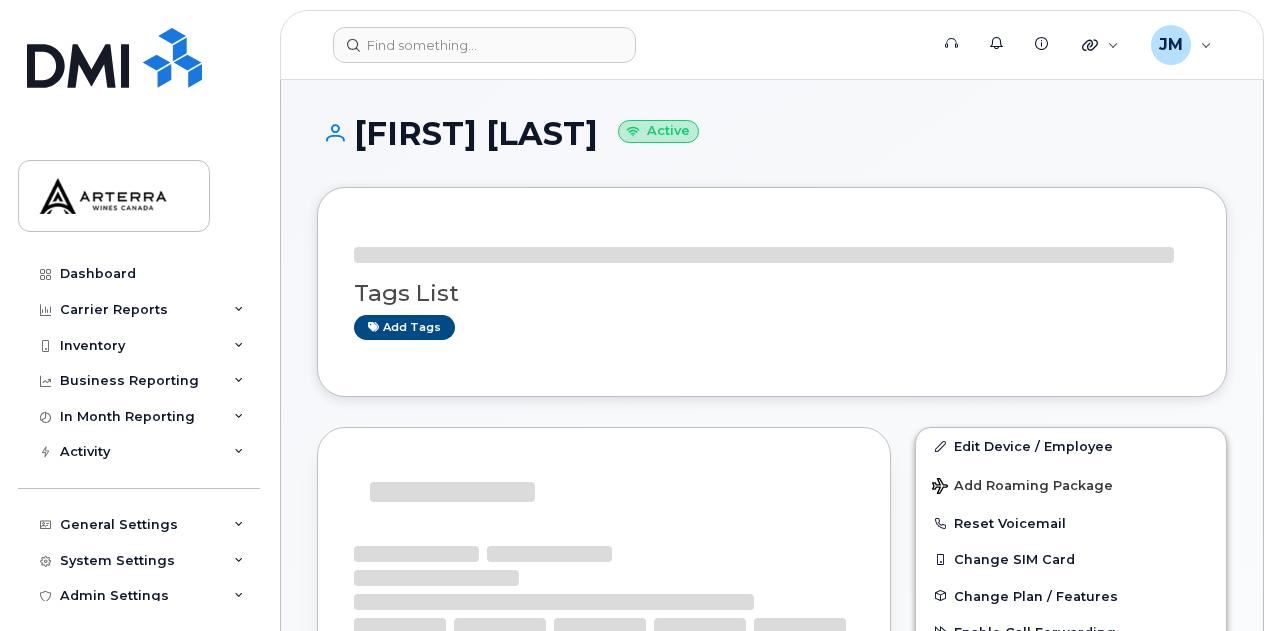 scroll, scrollTop: 0, scrollLeft: 0, axis: both 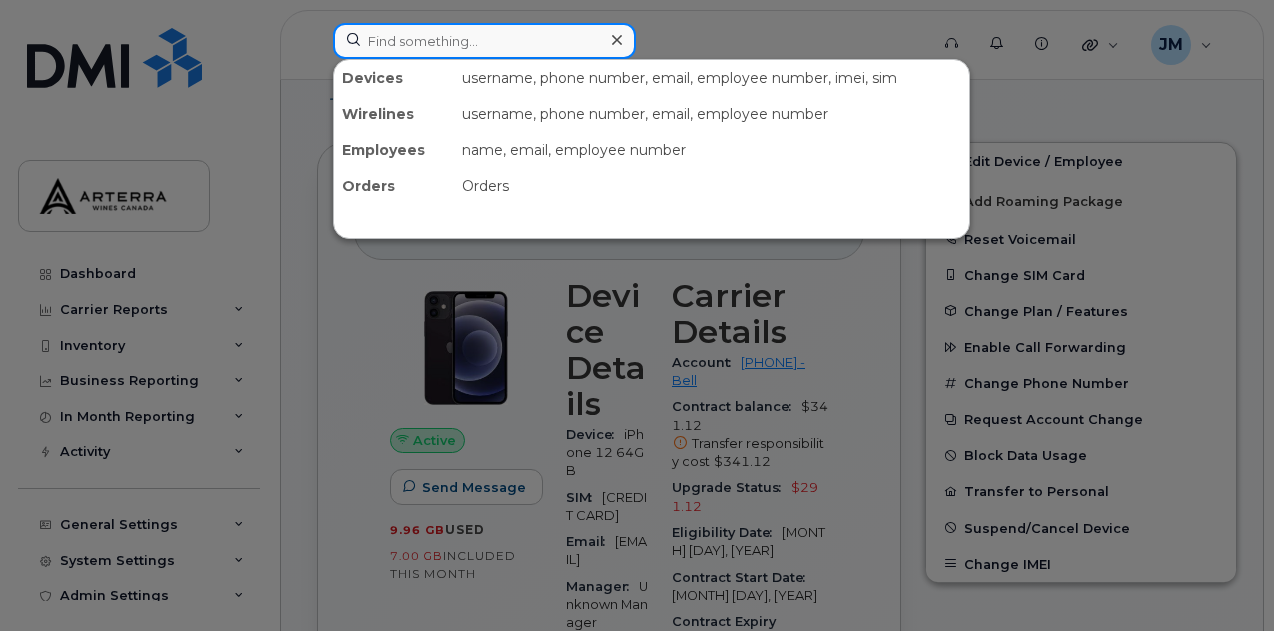 click at bounding box center [484, 41] 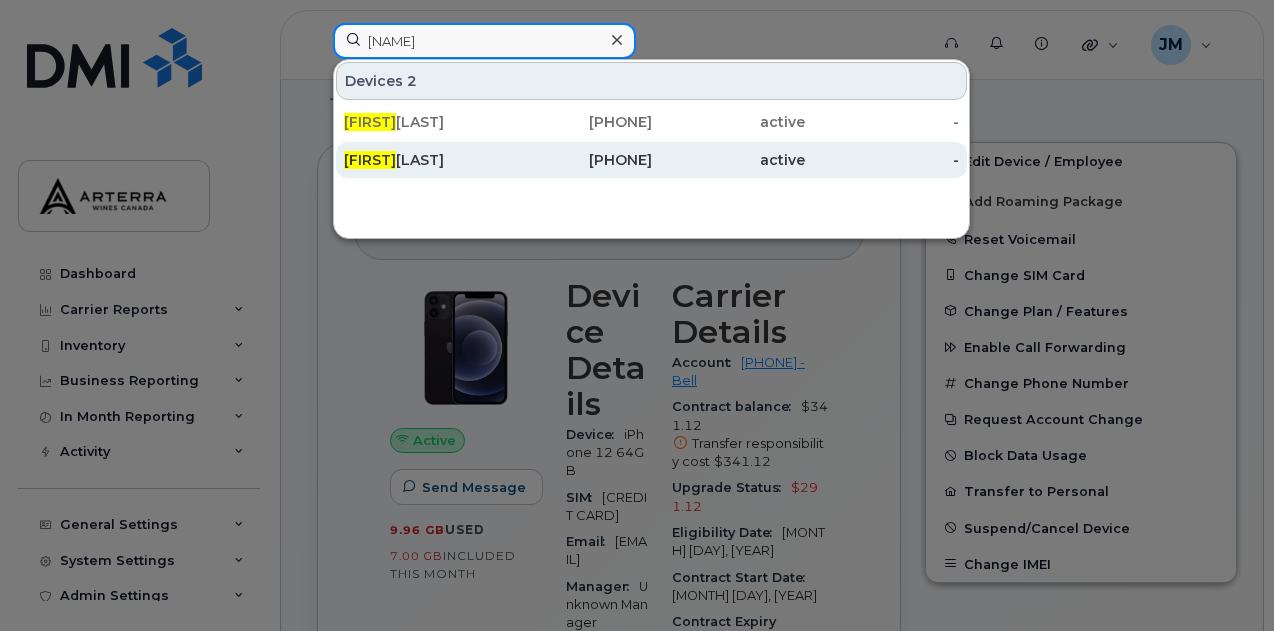 type on "caitie" 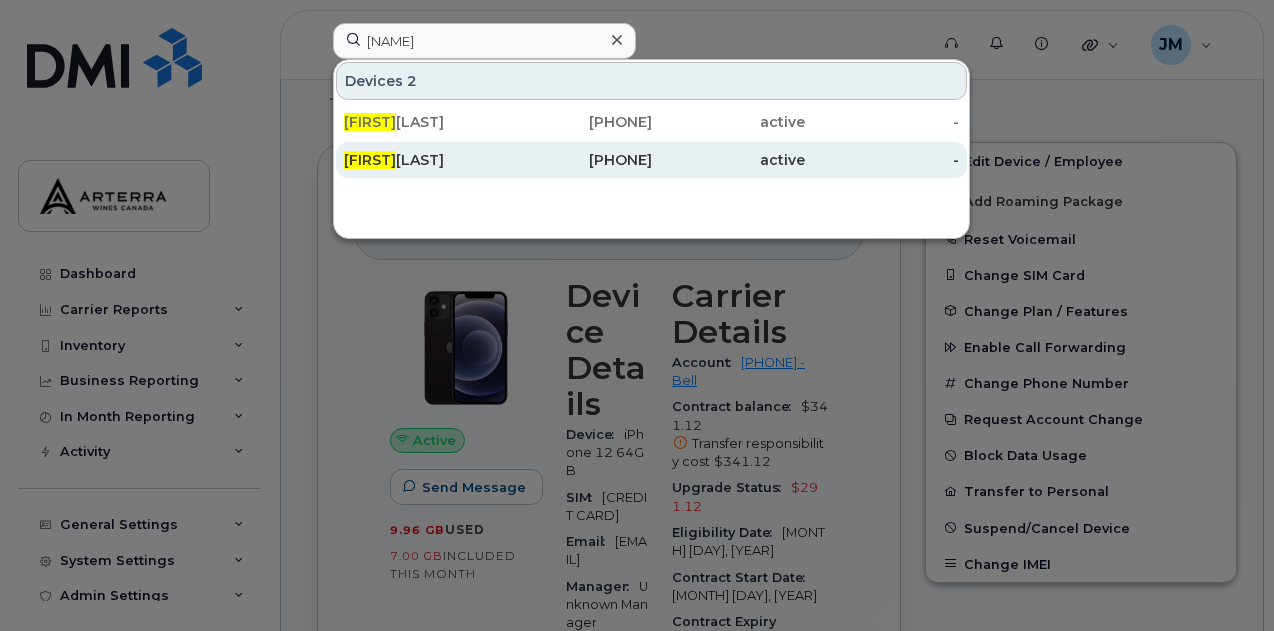 click on "Caitie  Cheeseman" at bounding box center [421, 160] 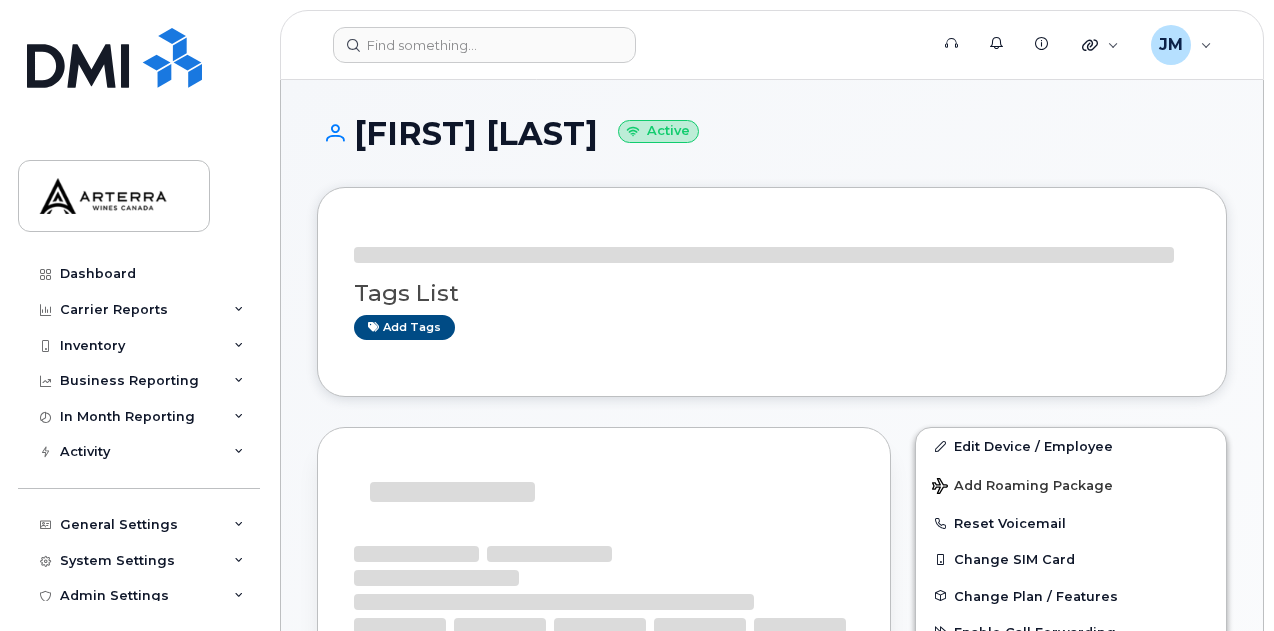 scroll, scrollTop: 0, scrollLeft: 0, axis: both 